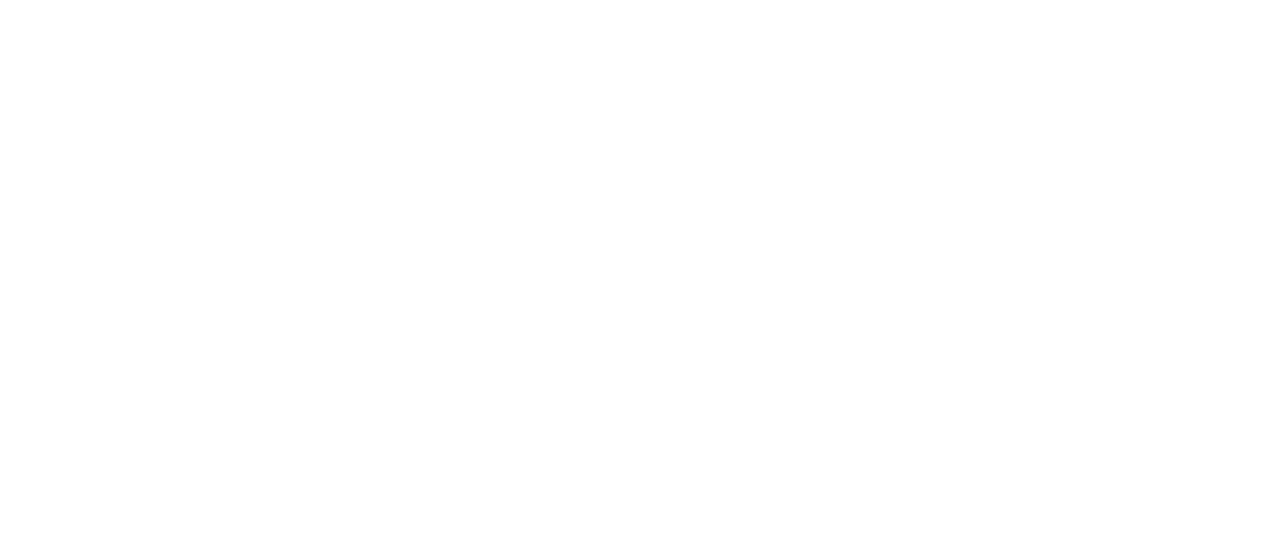 scroll, scrollTop: 0, scrollLeft: 0, axis: both 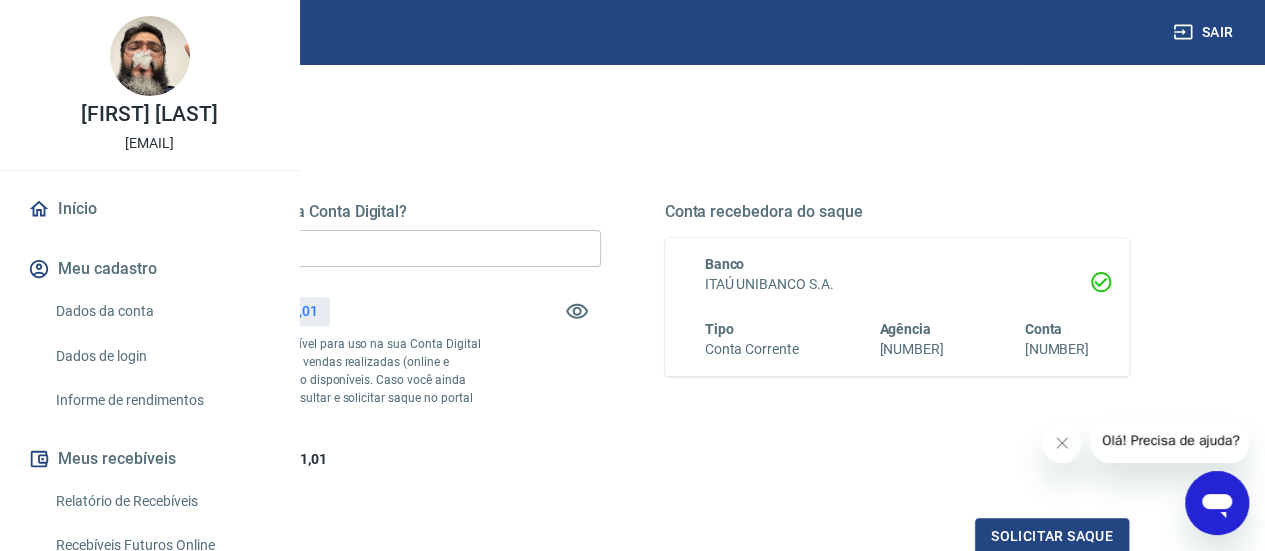 click on "R$ 0,00" at bounding box center [368, 248] 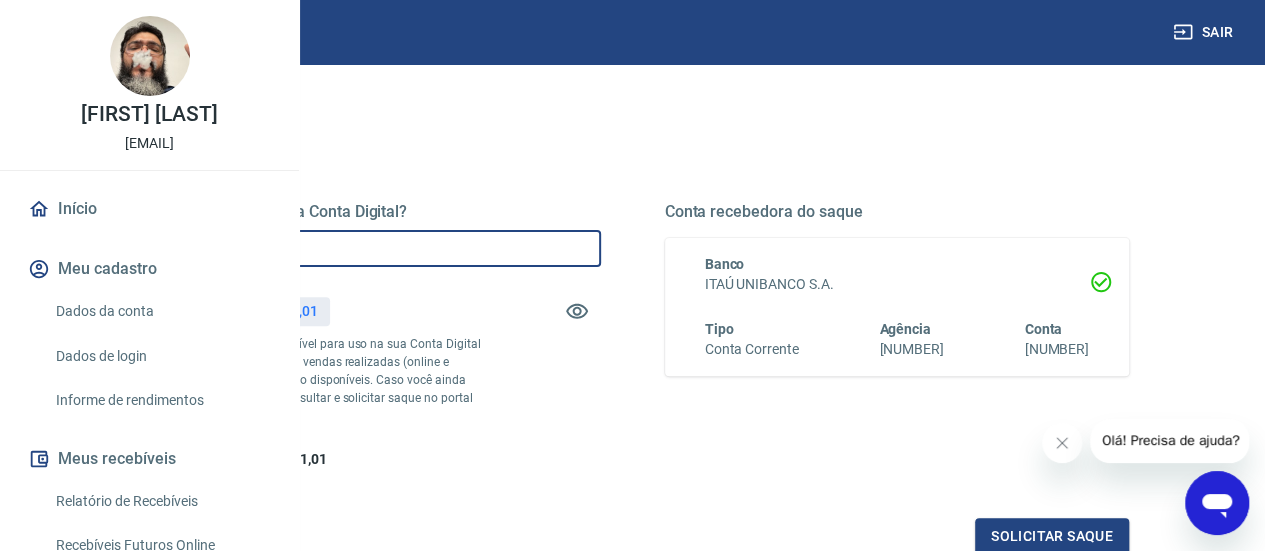 click on "R$ 0,00" at bounding box center [368, 248] 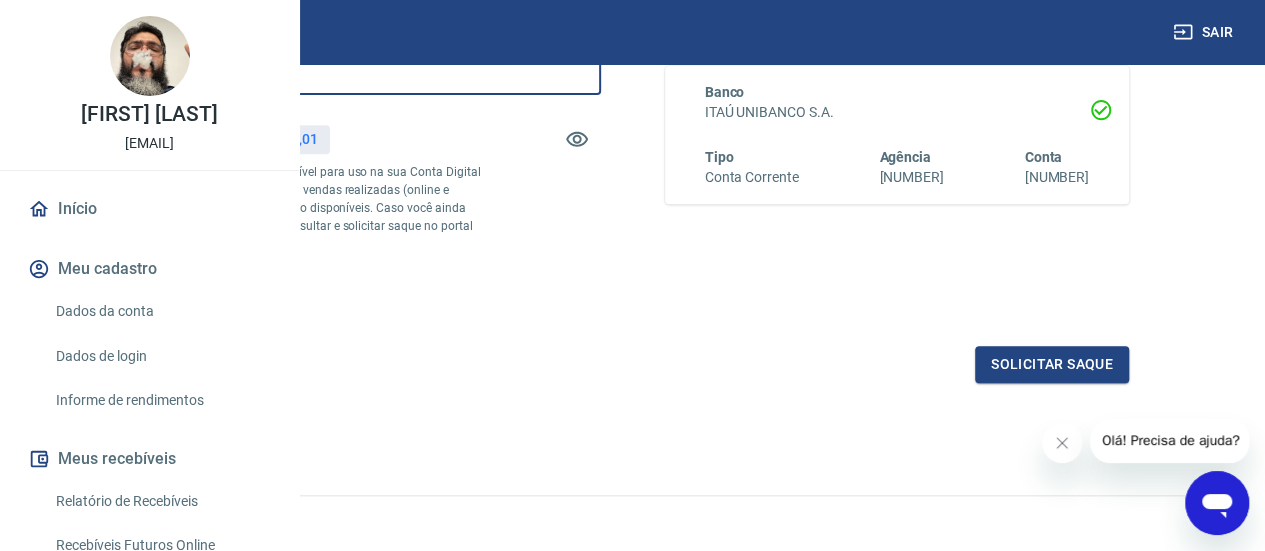 scroll, scrollTop: 472, scrollLeft: 0, axis: vertical 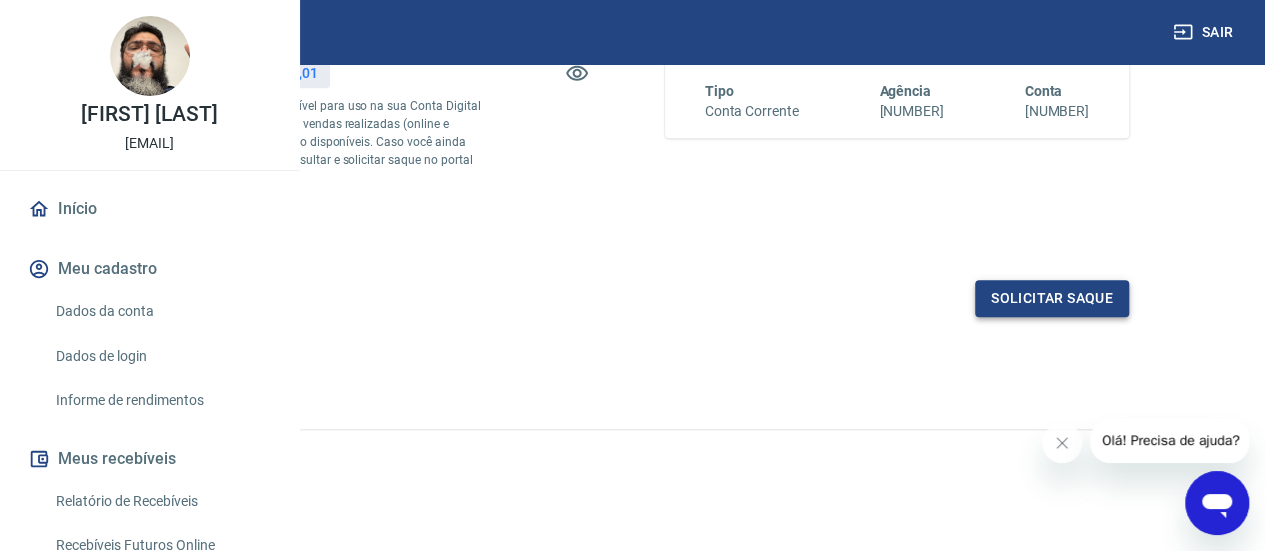 type on "R$ 1.450,00" 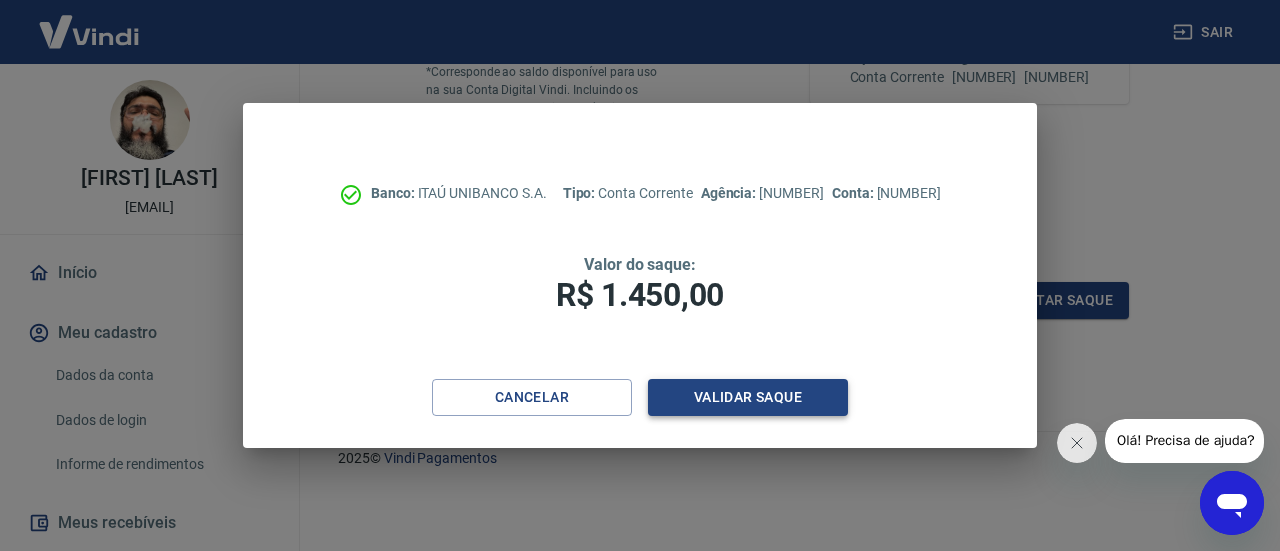 click on "Validar saque" at bounding box center (748, 397) 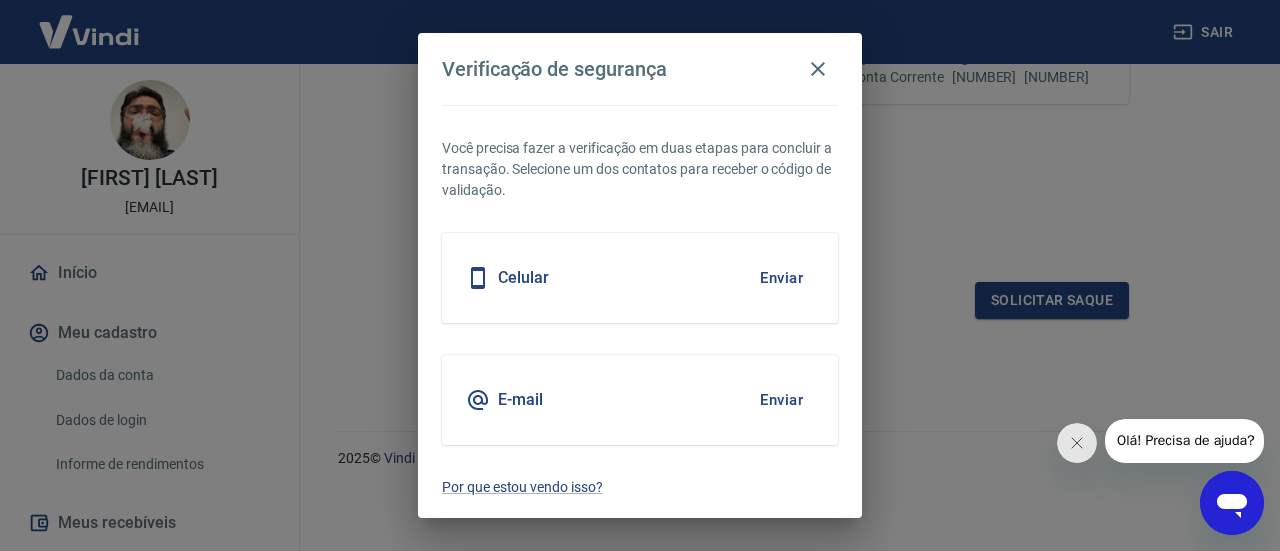 click on "Celular Enviar" at bounding box center [640, 278] 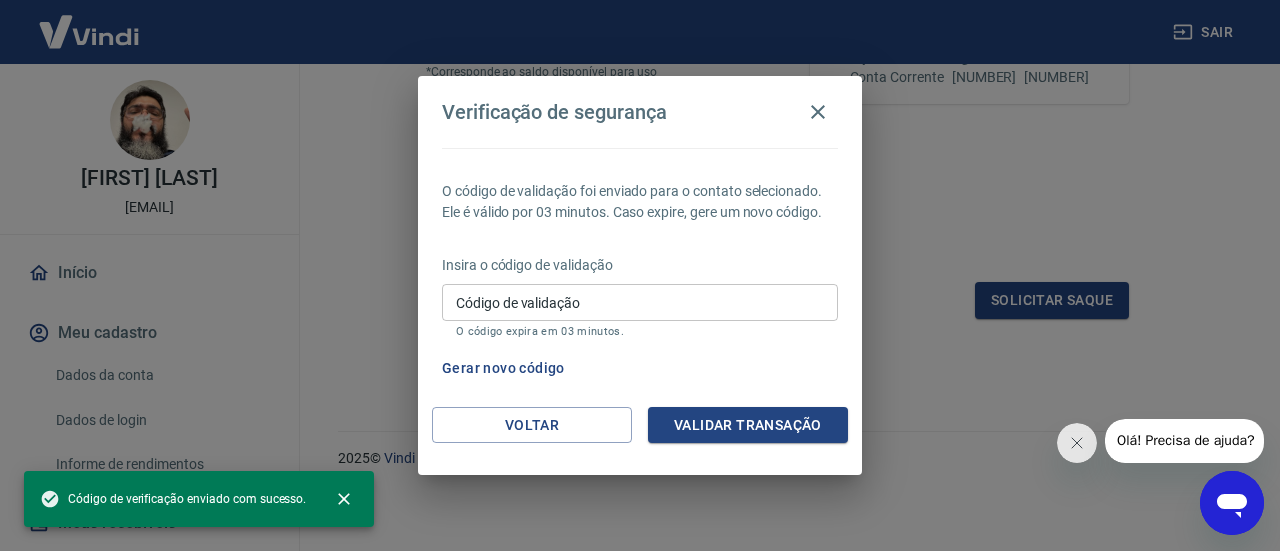 click on "Código de validação" at bounding box center (640, 302) 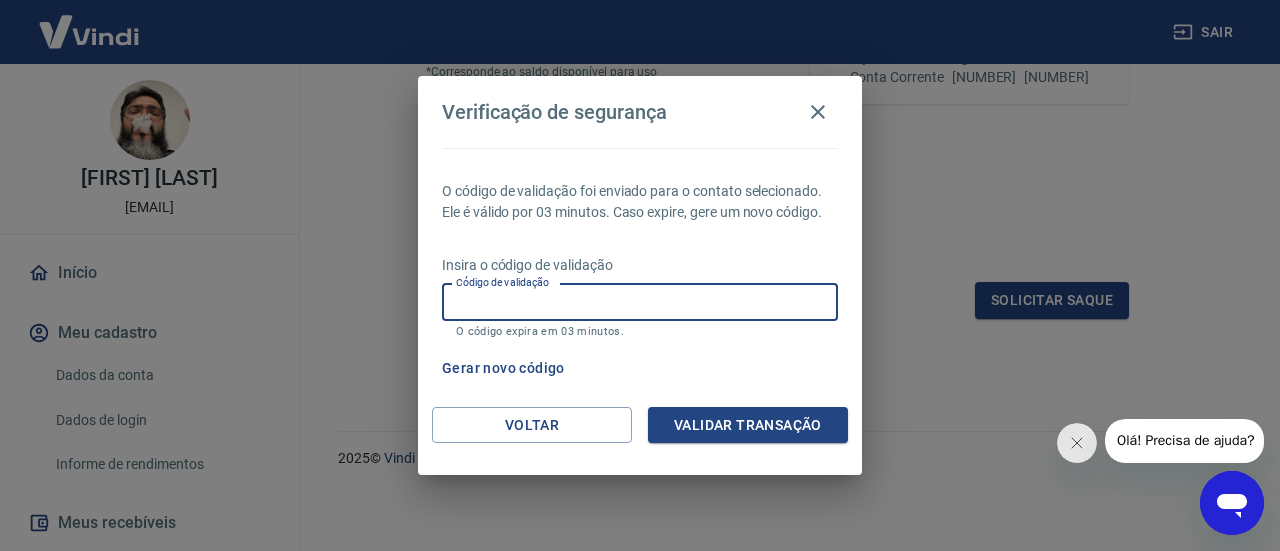 click on "Código de validação" at bounding box center [640, 302] 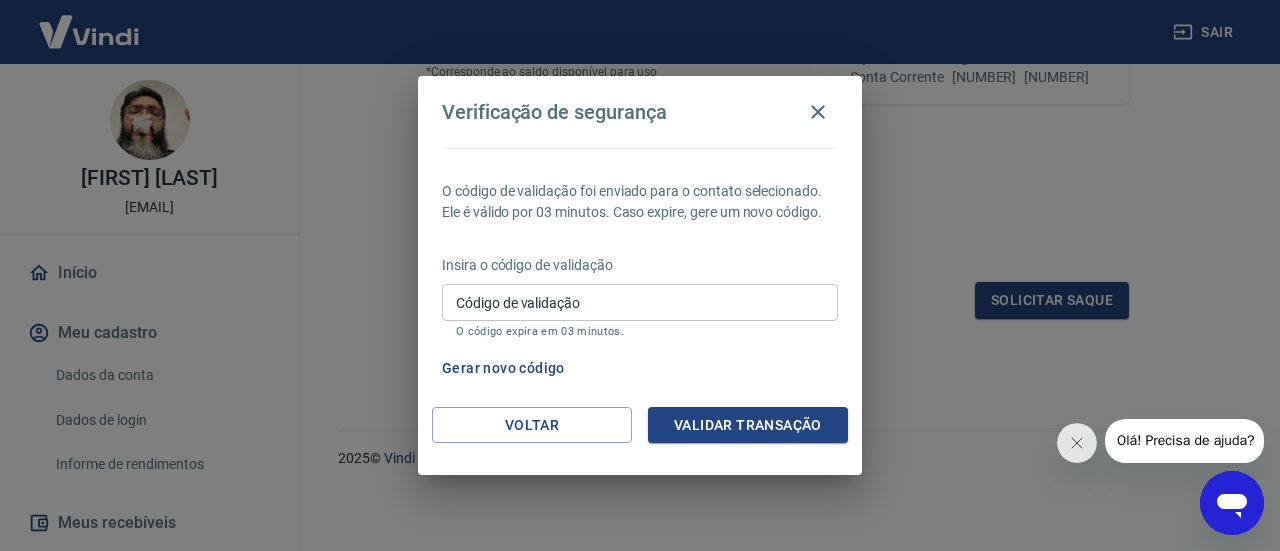 click on "Gerar novo código" at bounding box center (503, 368) 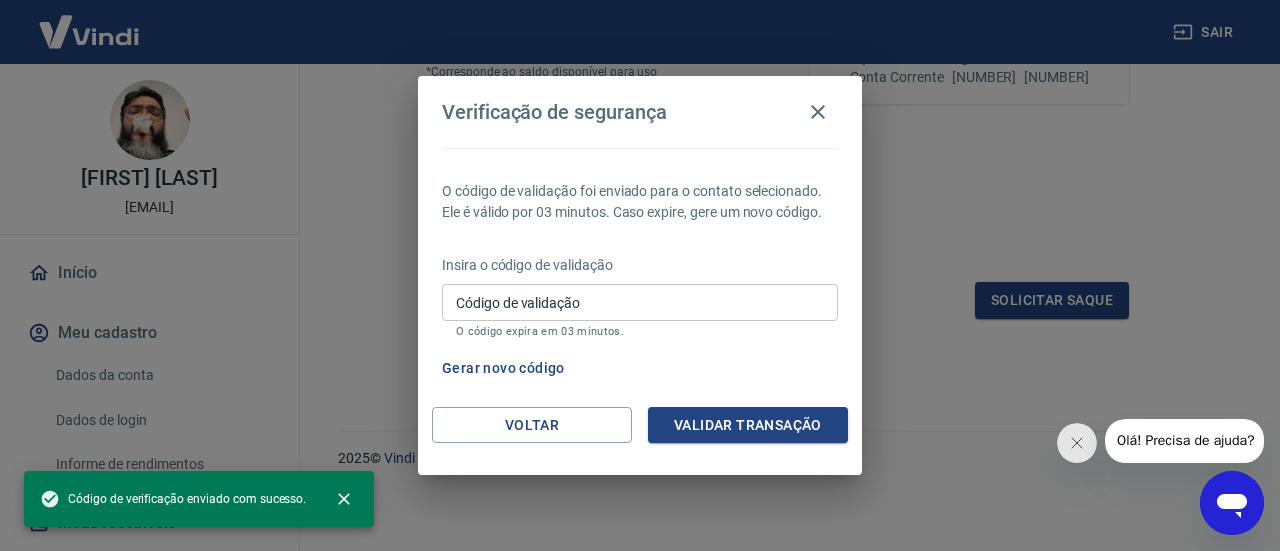 click on "Código de validação" at bounding box center (640, 302) 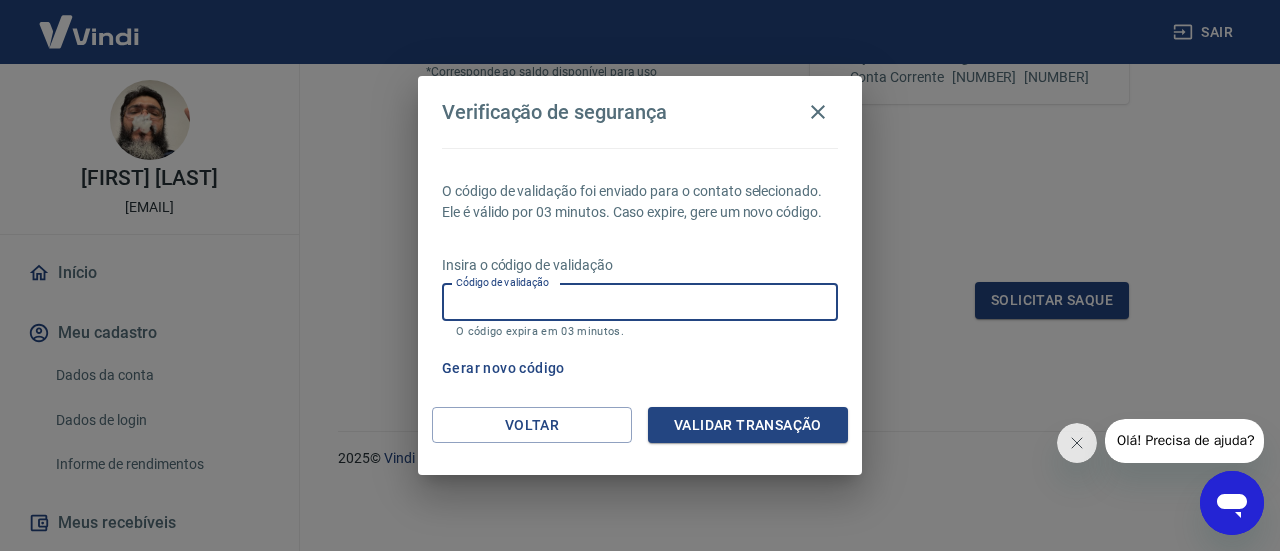click on "Código de validação" at bounding box center [640, 302] 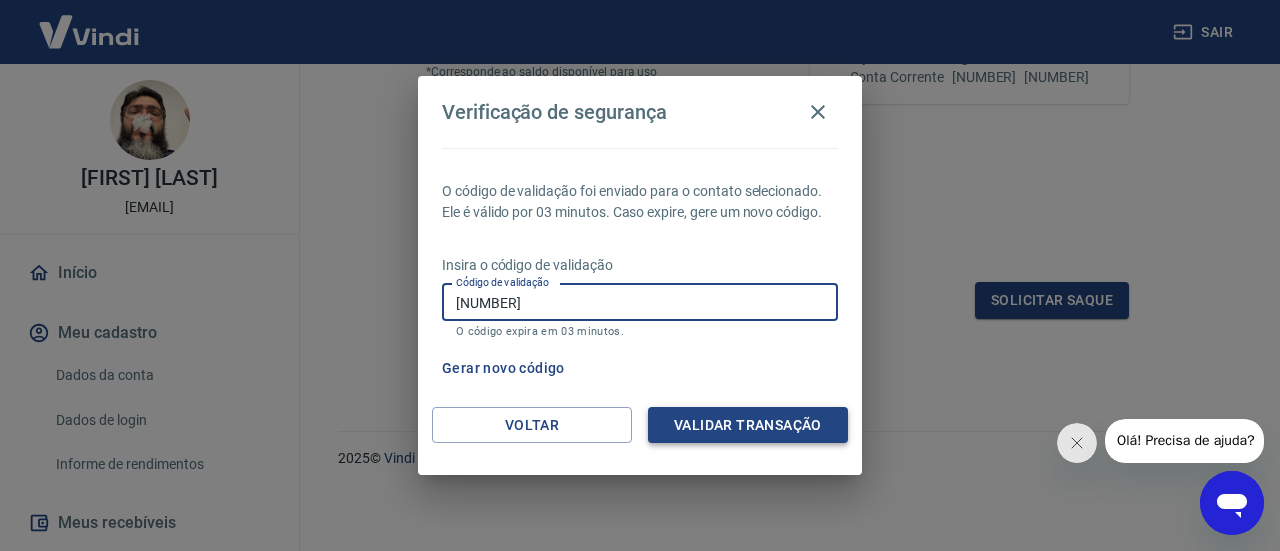 click on "Validar transação" at bounding box center (748, 425) 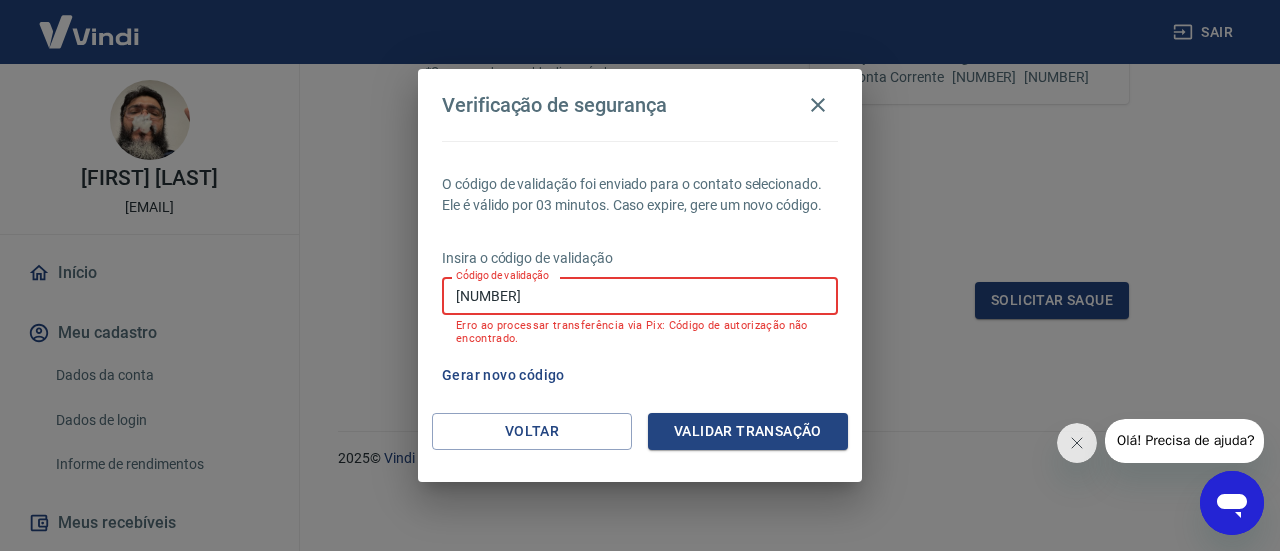 click on "[NUMBER]" at bounding box center [640, 295] 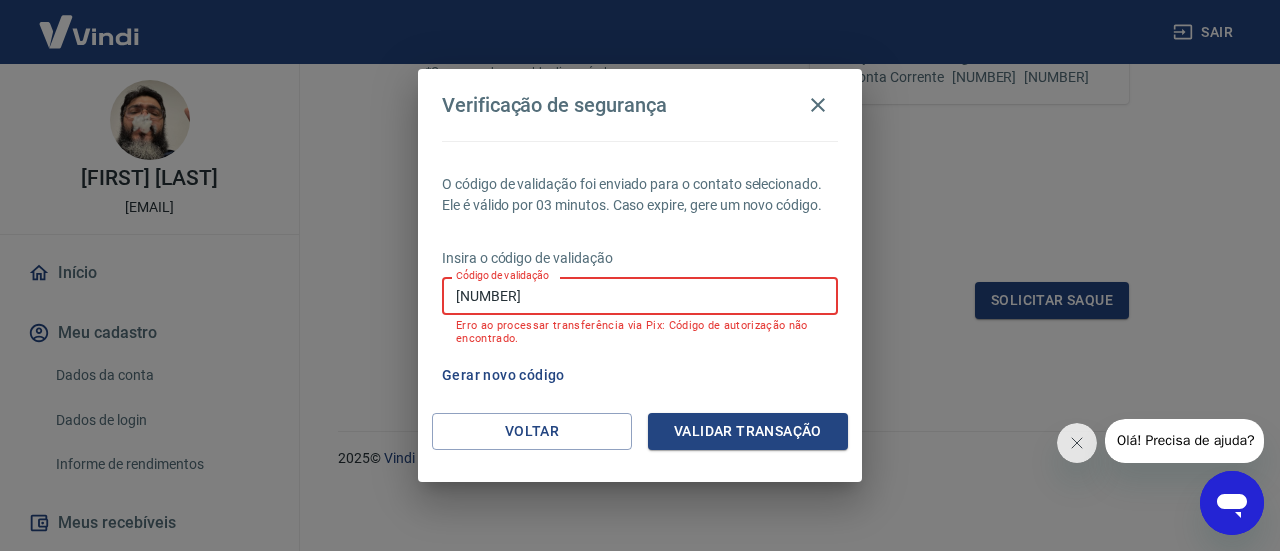 click on "[NUMBER]" at bounding box center (640, 295) 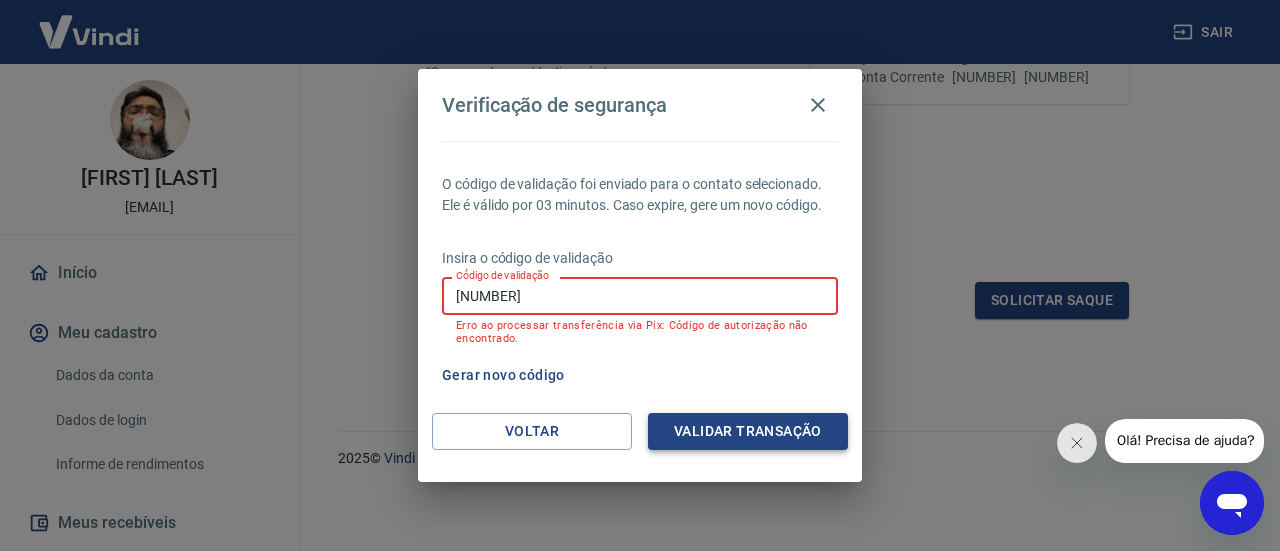 click on "Validar transação" at bounding box center [748, 431] 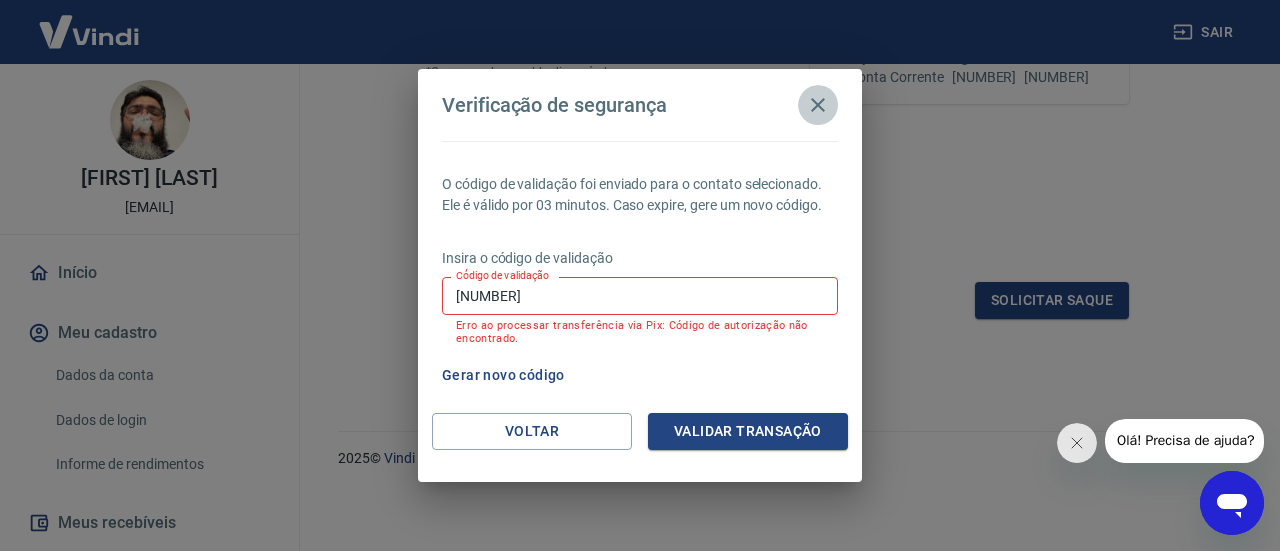 click 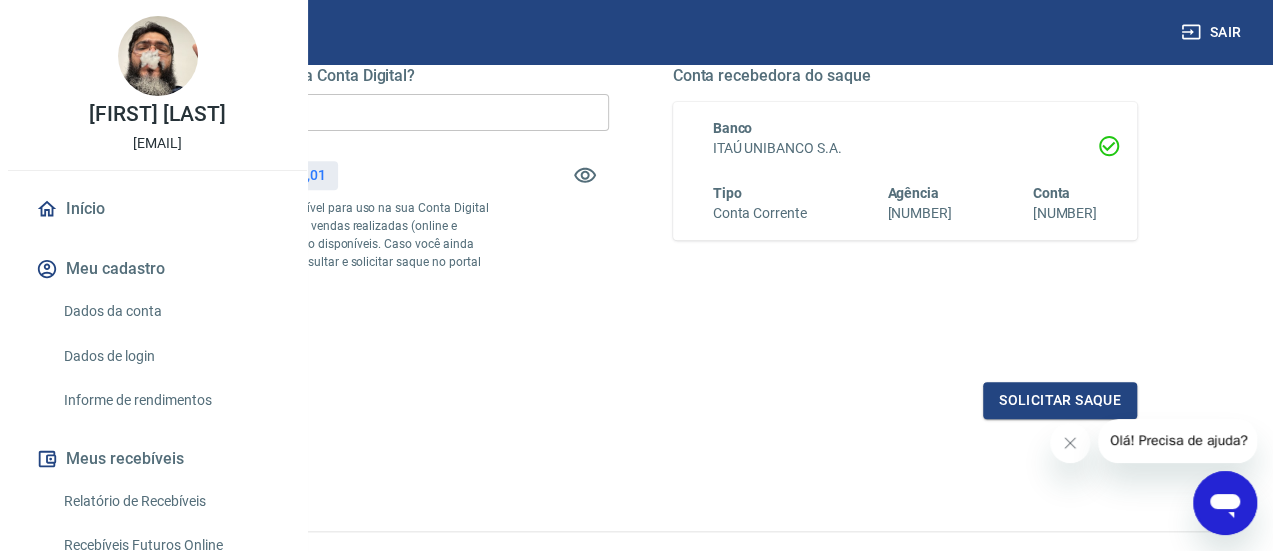 scroll, scrollTop: 472, scrollLeft: 0, axis: vertical 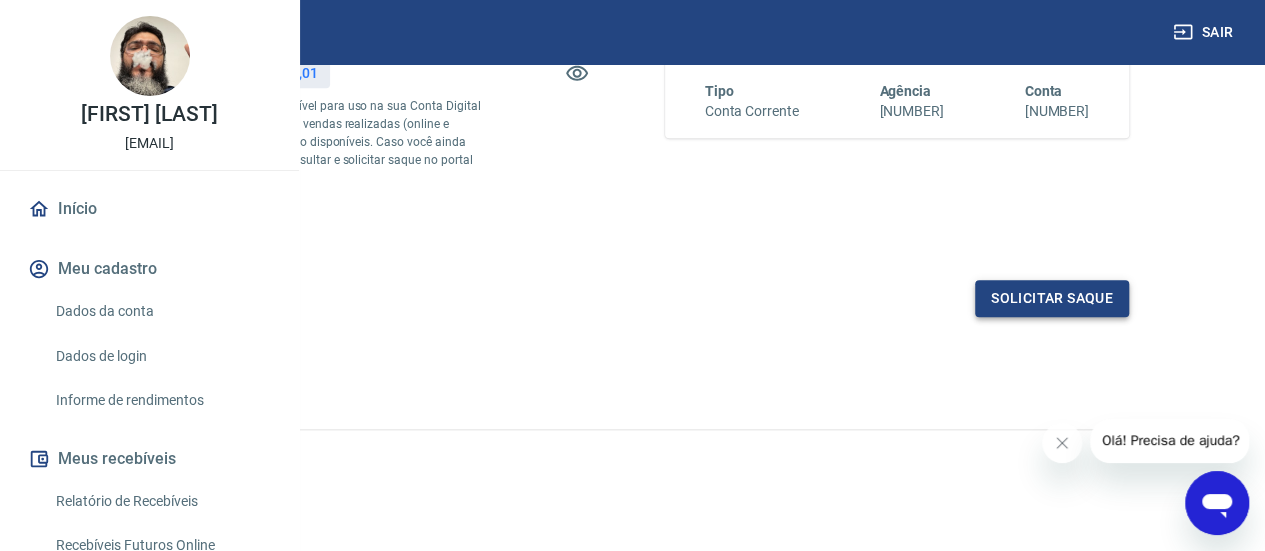 click on "Solicitar saque" at bounding box center [1052, 298] 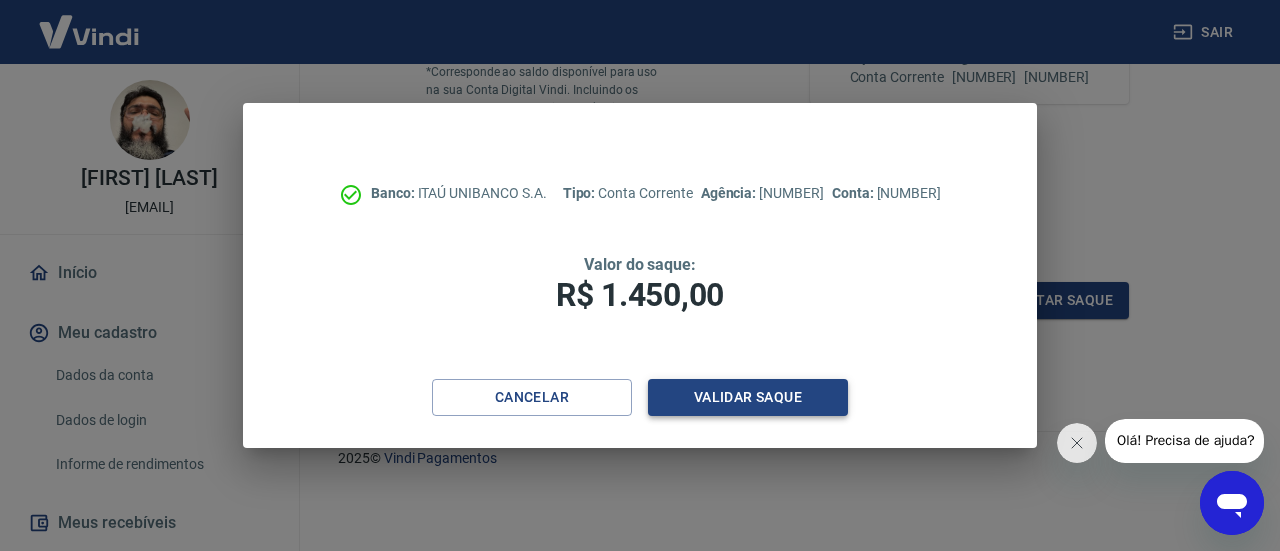 click on "Validar saque" at bounding box center [748, 397] 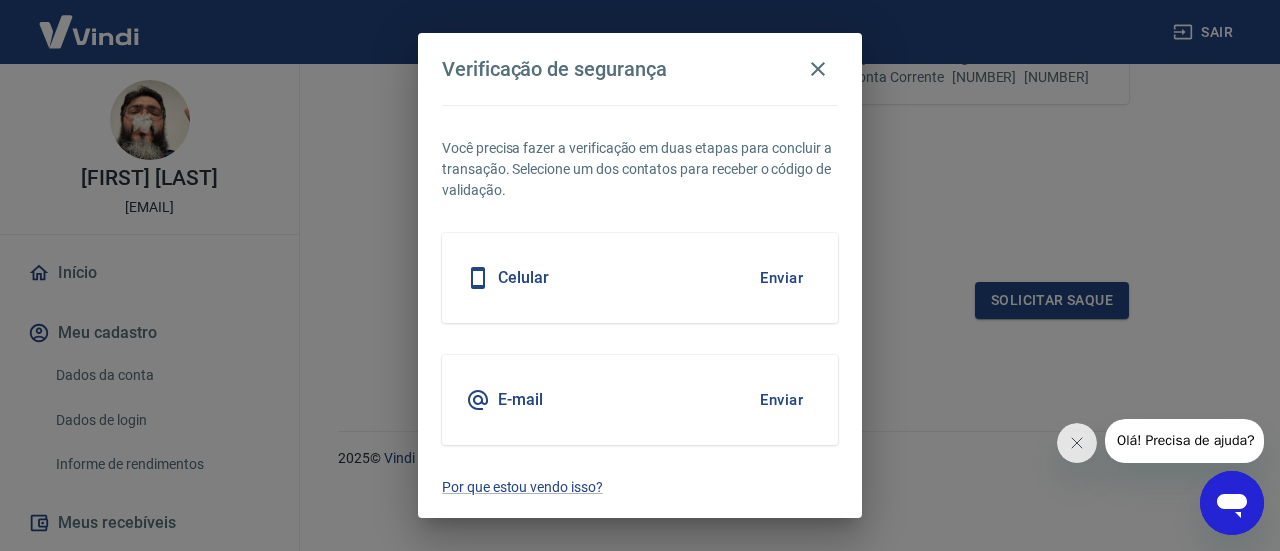 click on "Enviar" at bounding box center [781, 278] 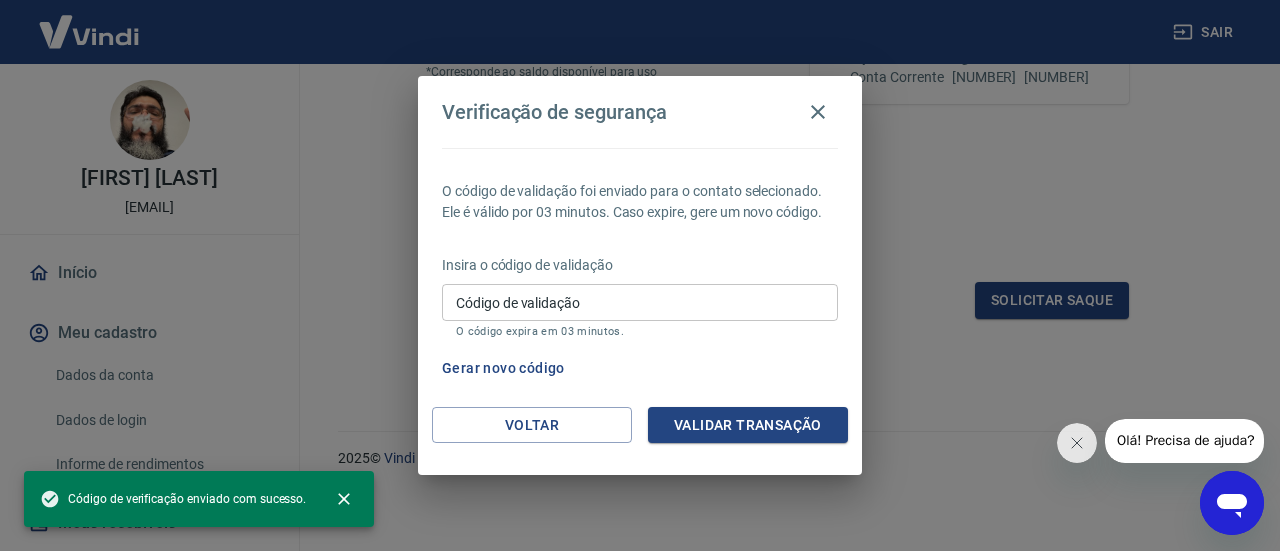 click on "Código de validação" at bounding box center (640, 302) 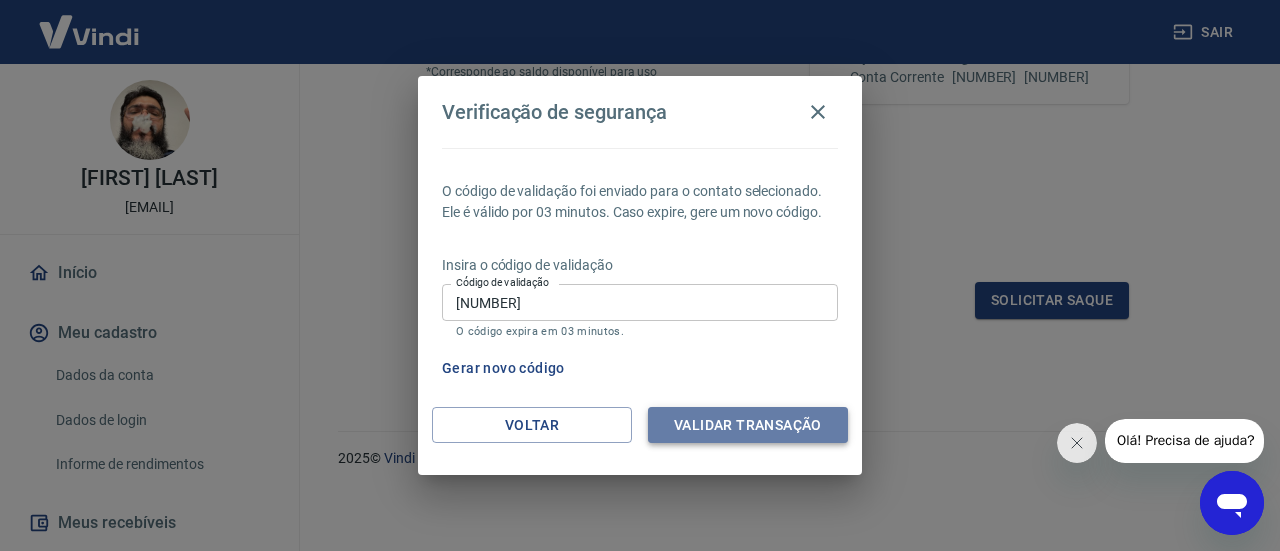 click on "Validar transação" at bounding box center (748, 425) 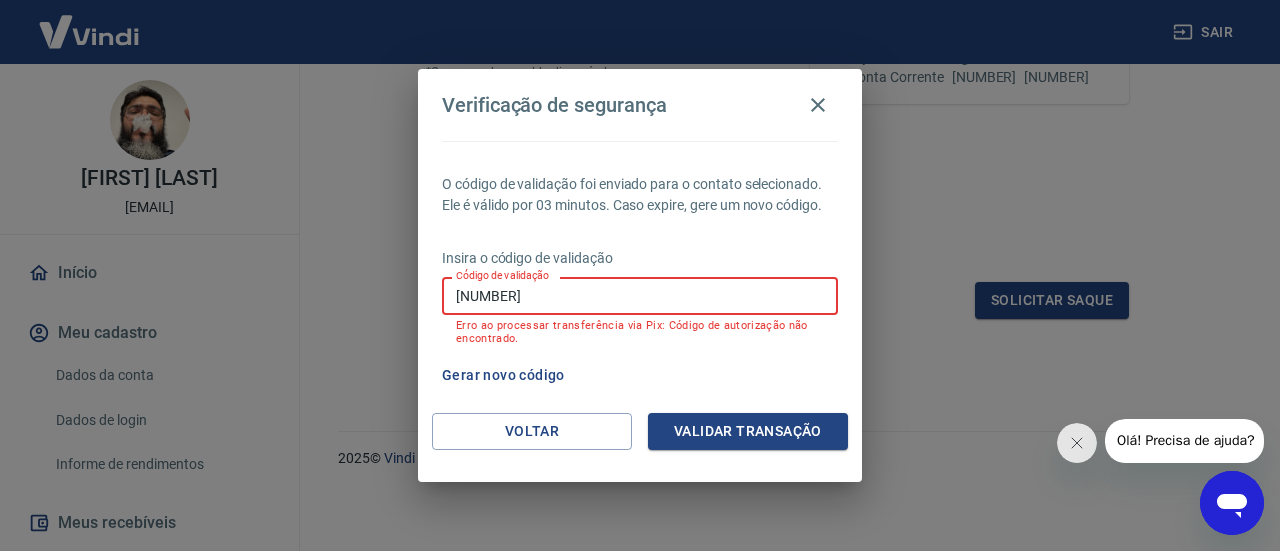 click on "[NUMBER]" at bounding box center [640, 295] 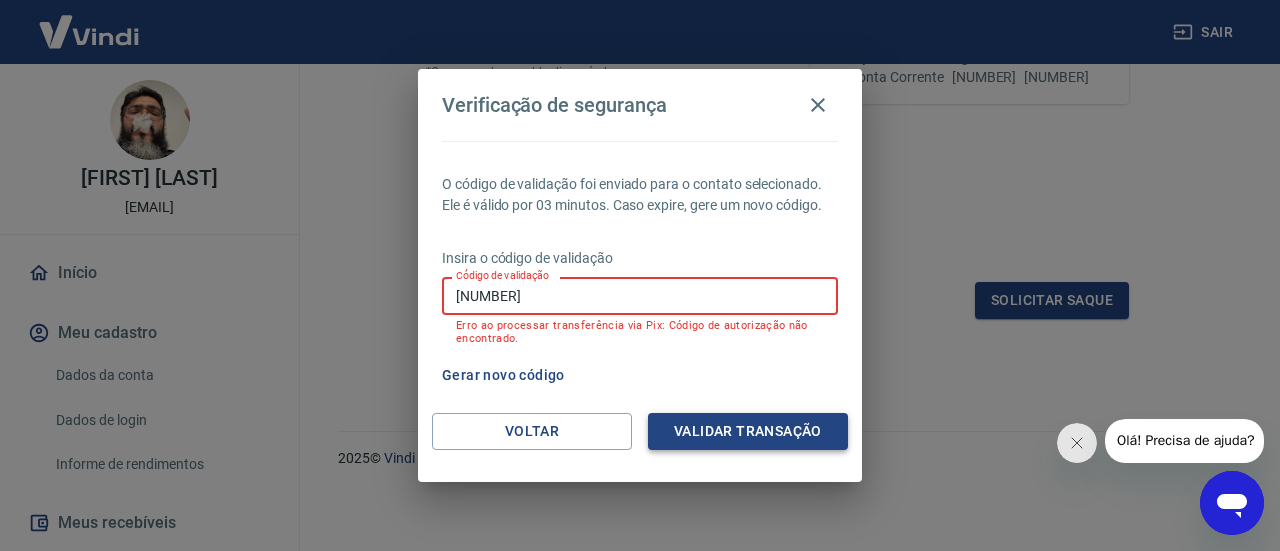 click on "Validar transação" at bounding box center (748, 431) 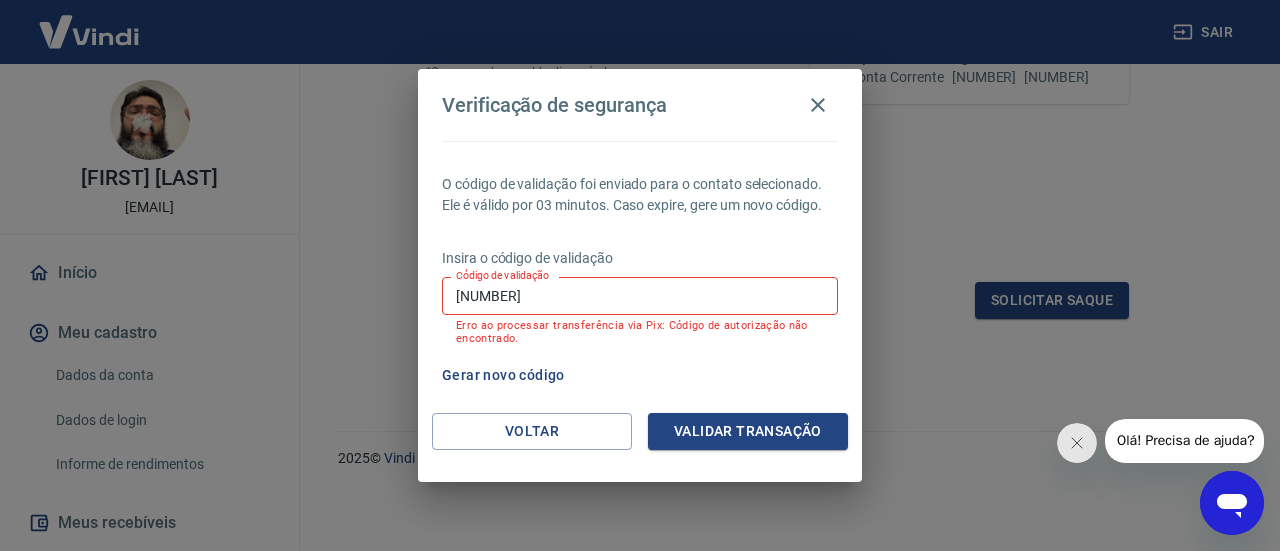 click on "[NUMBER]" at bounding box center (640, 295) 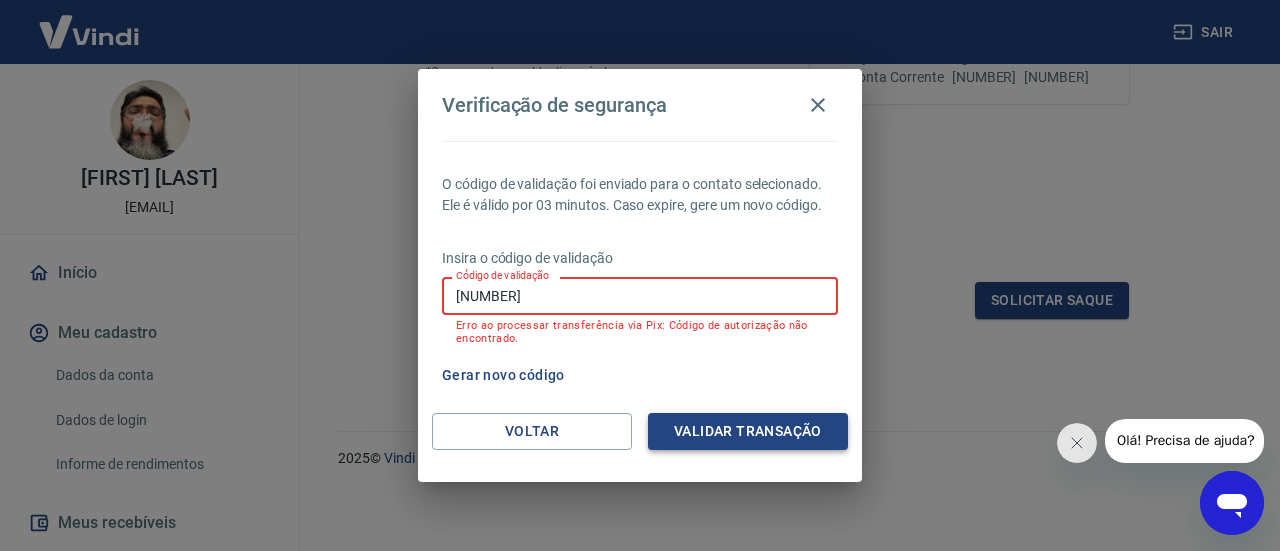 type on "[NUMBER]" 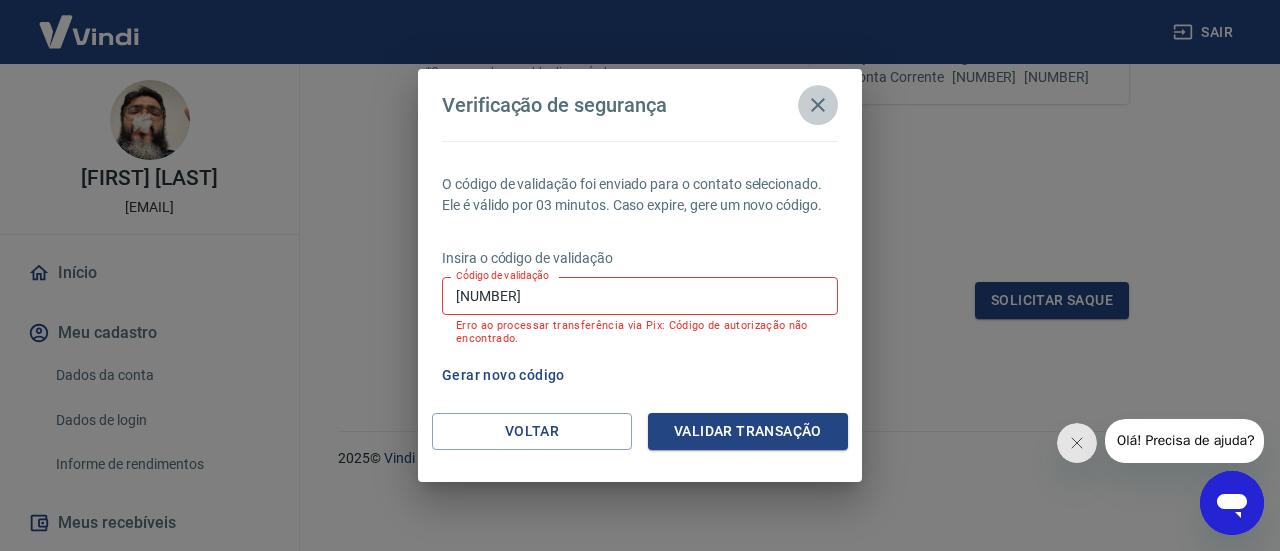 click 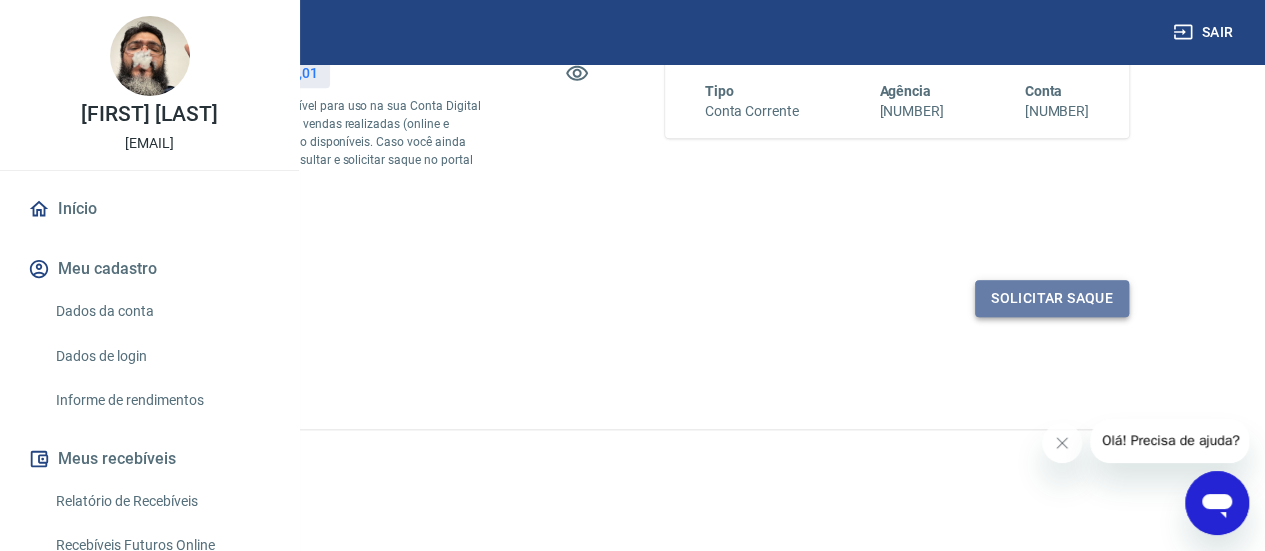 click on "Solicitar saque" at bounding box center [1052, 298] 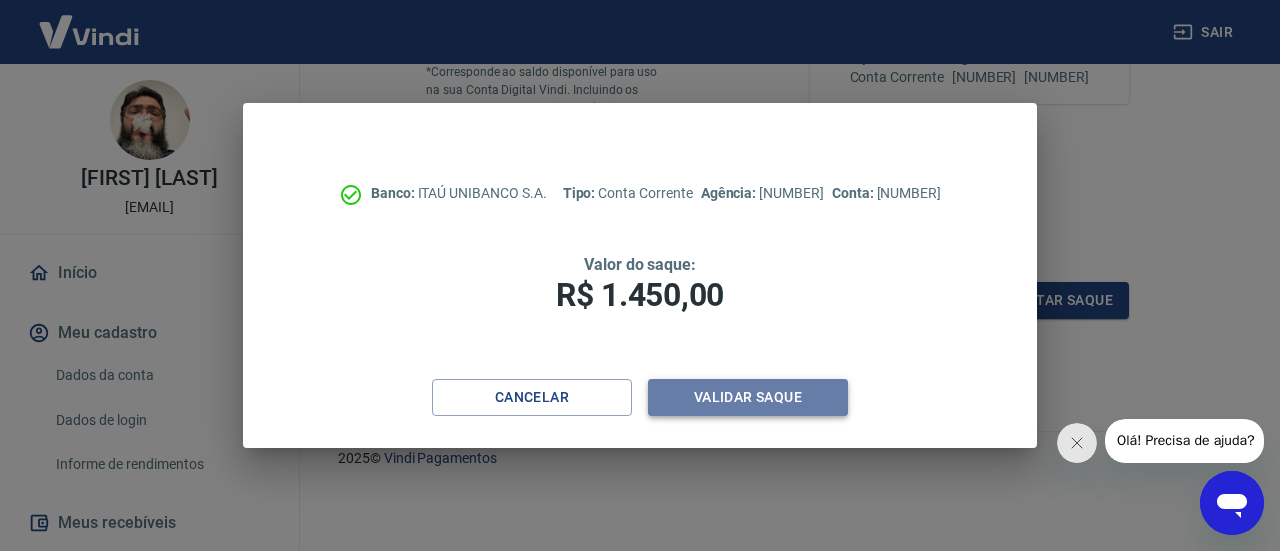 click on "Validar saque" at bounding box center [748, 397] 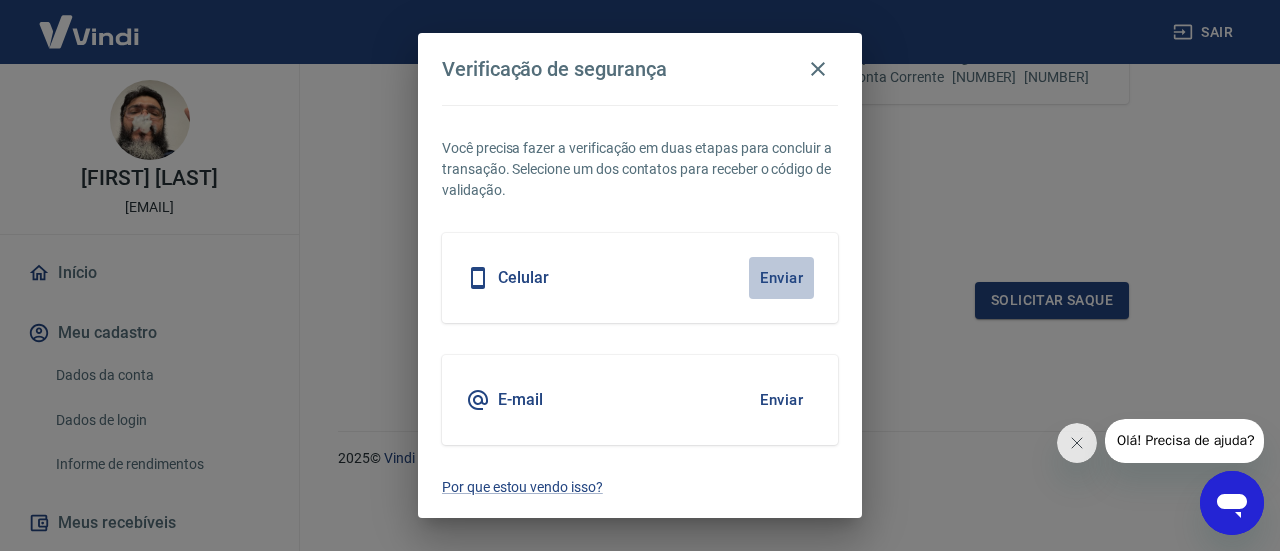 click on "Enviar" at bounding box center [781, 278] 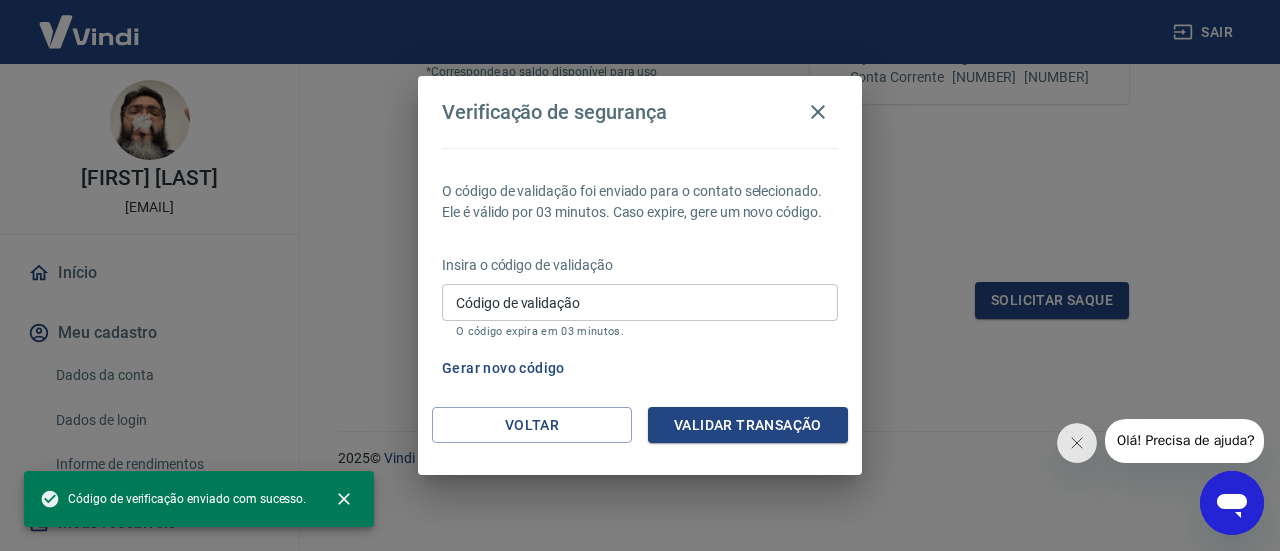 click on "Código de validação" at bounding box center (640, 302) 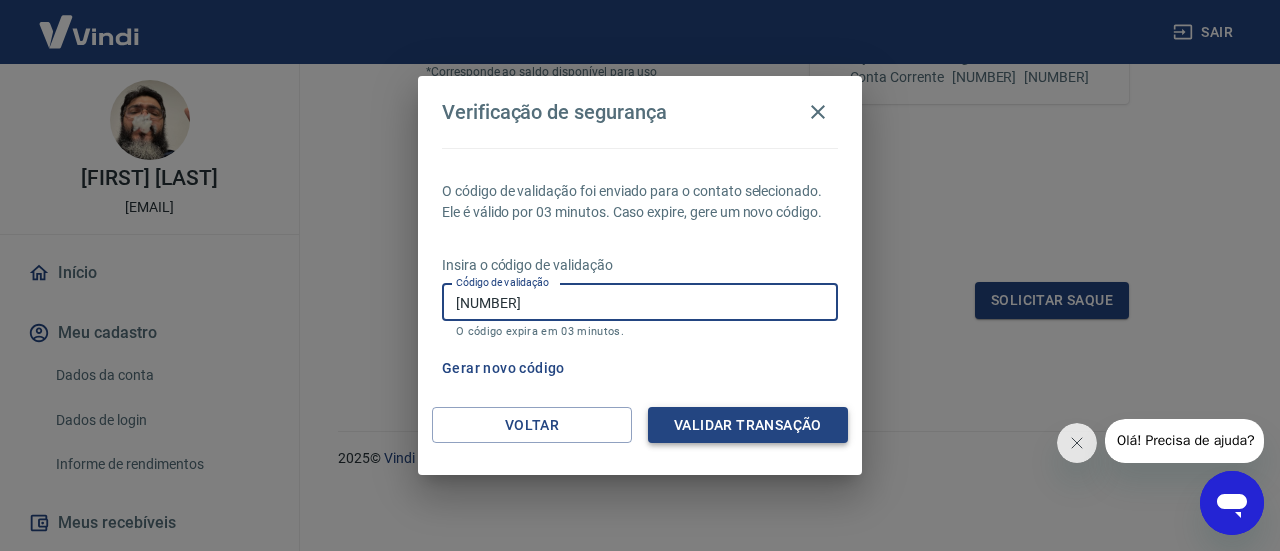 type on "[NUMBER]" 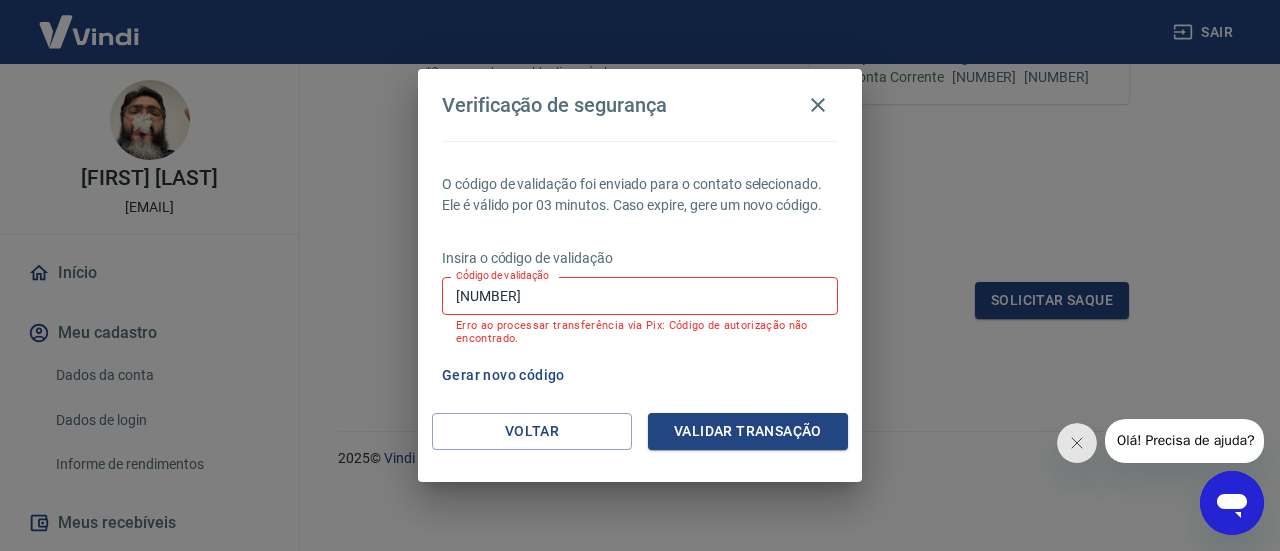 click on "[NUMBER]" at bounding box center [640, 295] 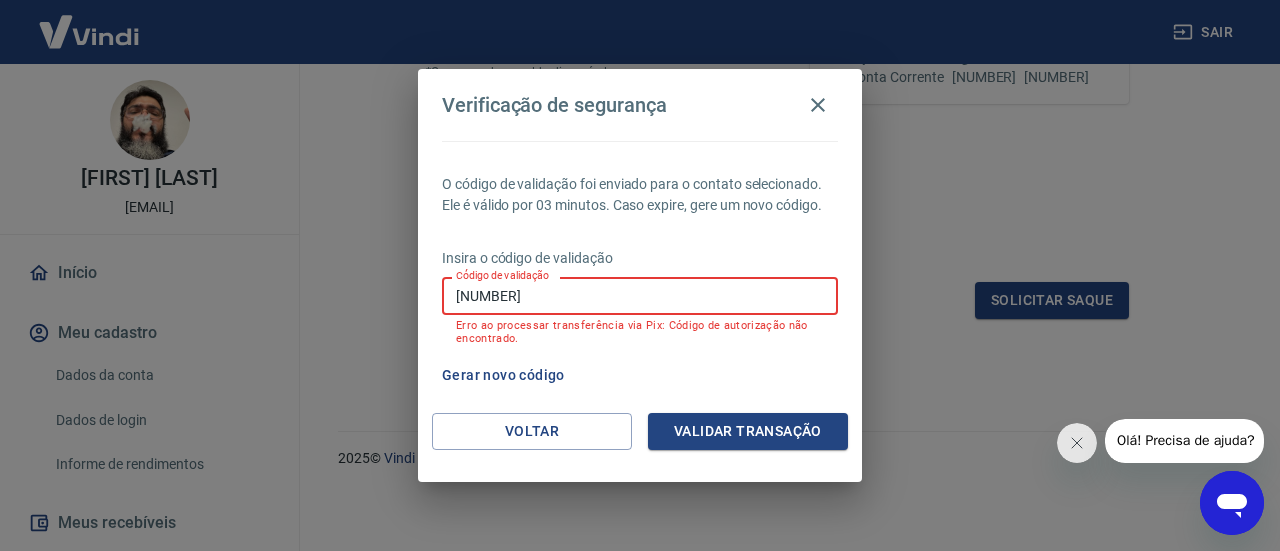 click on "[NUMBER]" at bounding box center [640, 295] 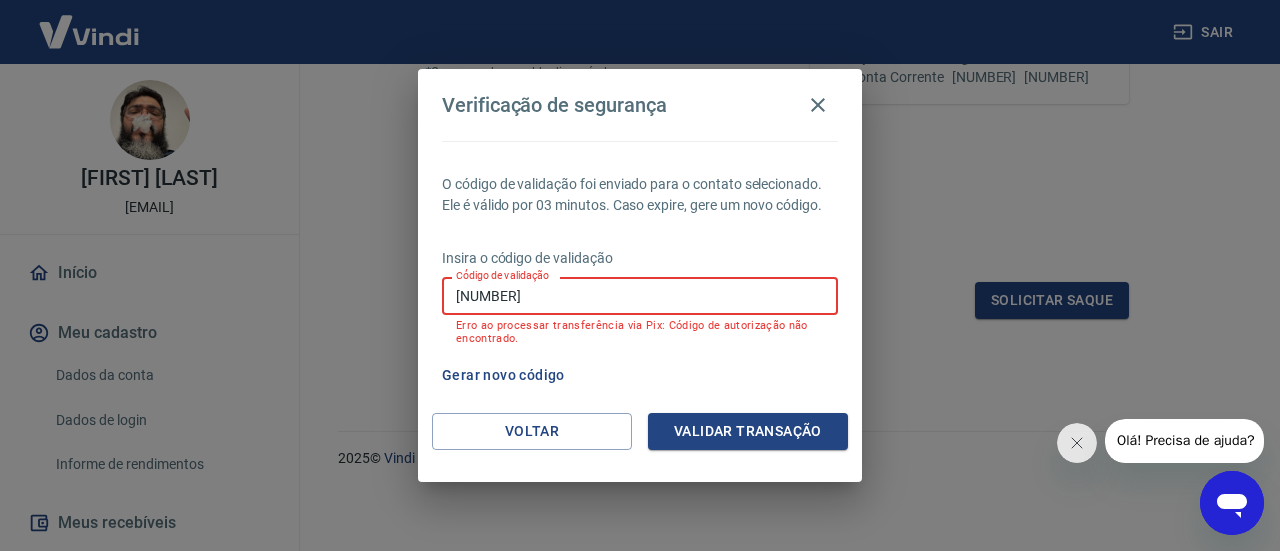 click on "Gerar novo código" at bounding box center (503, 375) 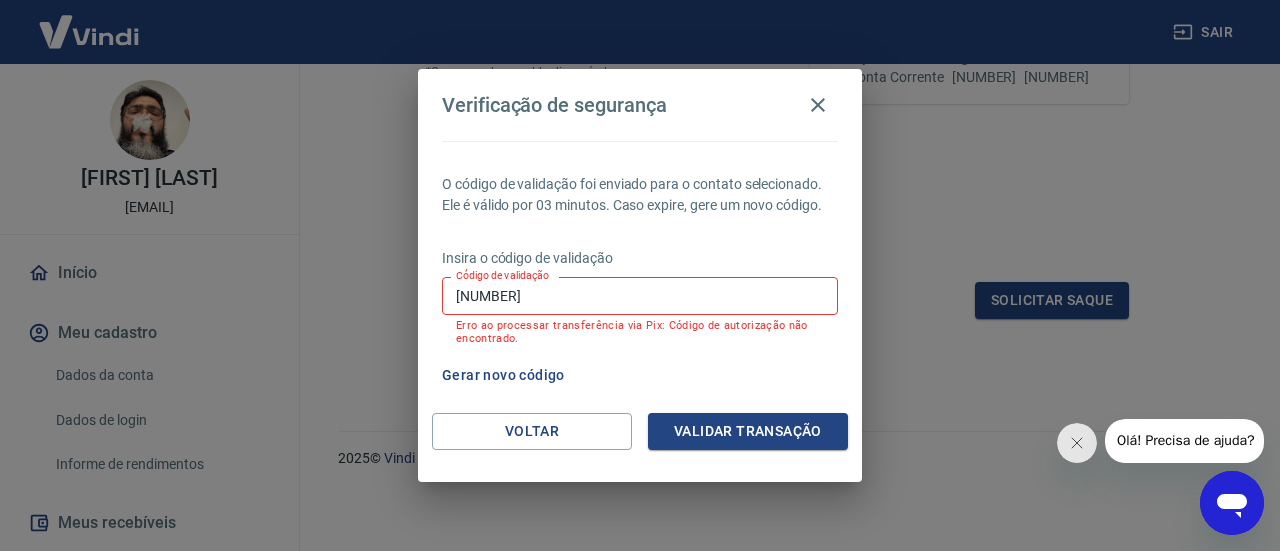 click on "[NUMBER]" at bounding box center (640, 295) 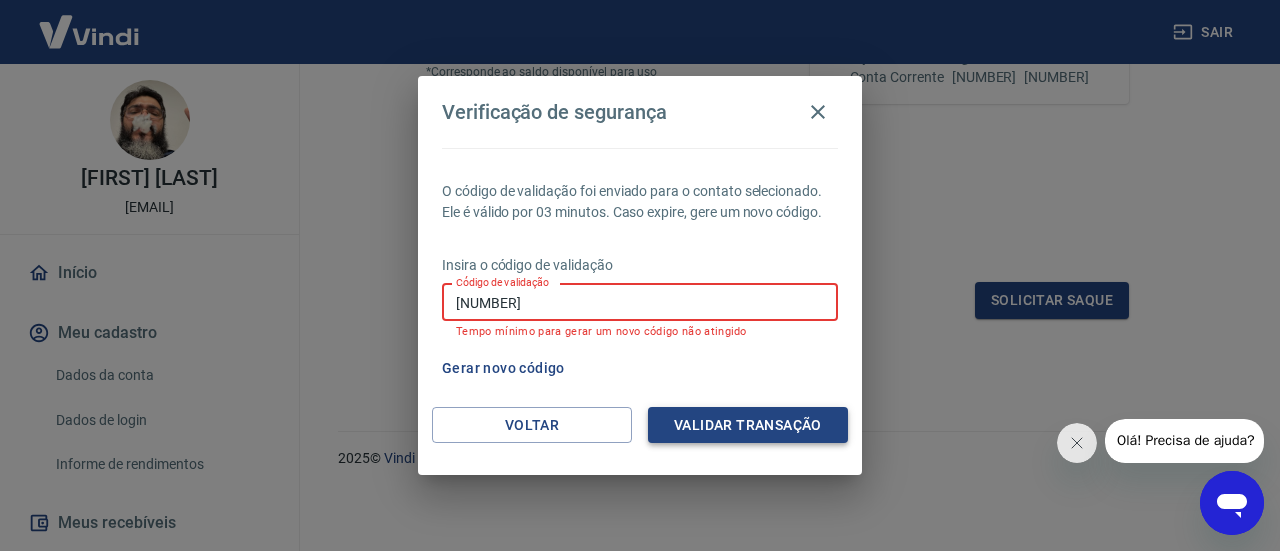 click on "Validar transação" at bounding box center [748, 425] 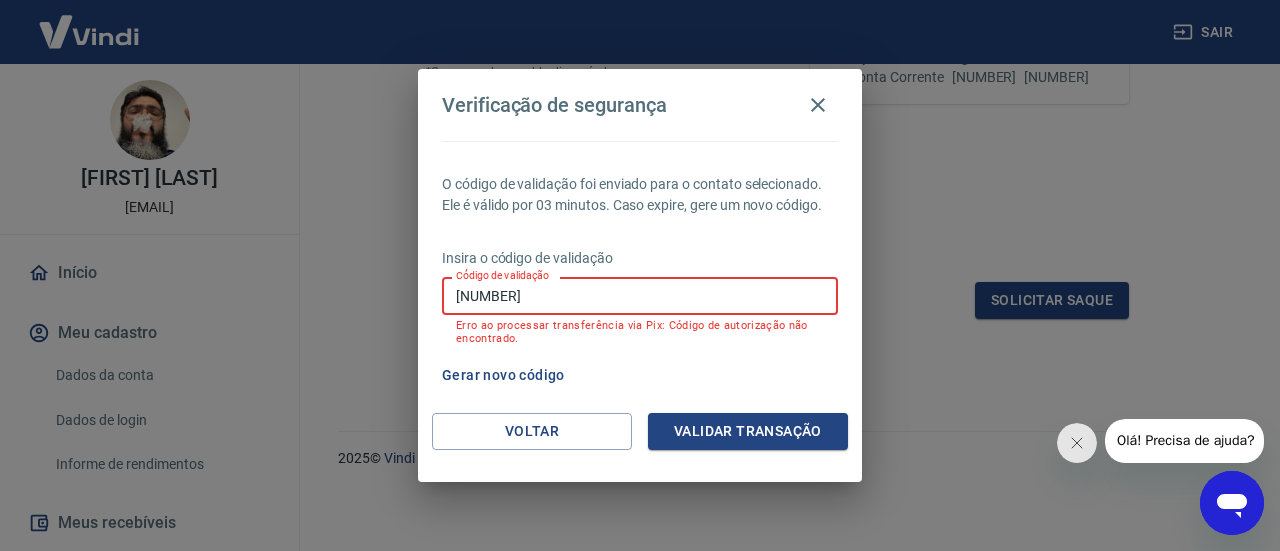 click on "[NUMBER]" at bounding box center [640, 295] 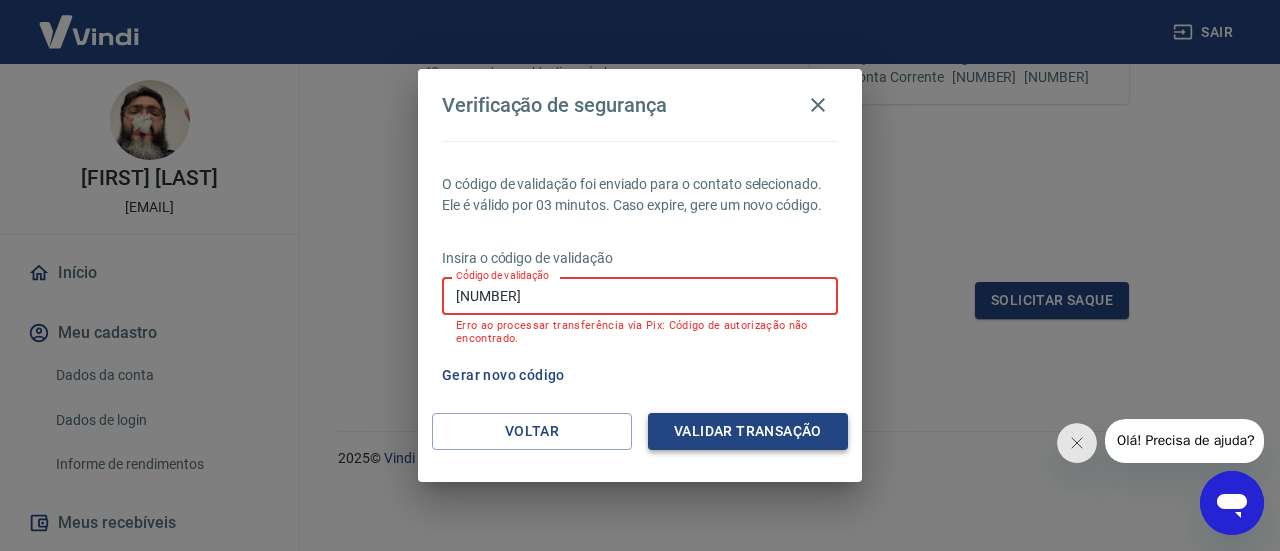 type on "[NUMBER]" 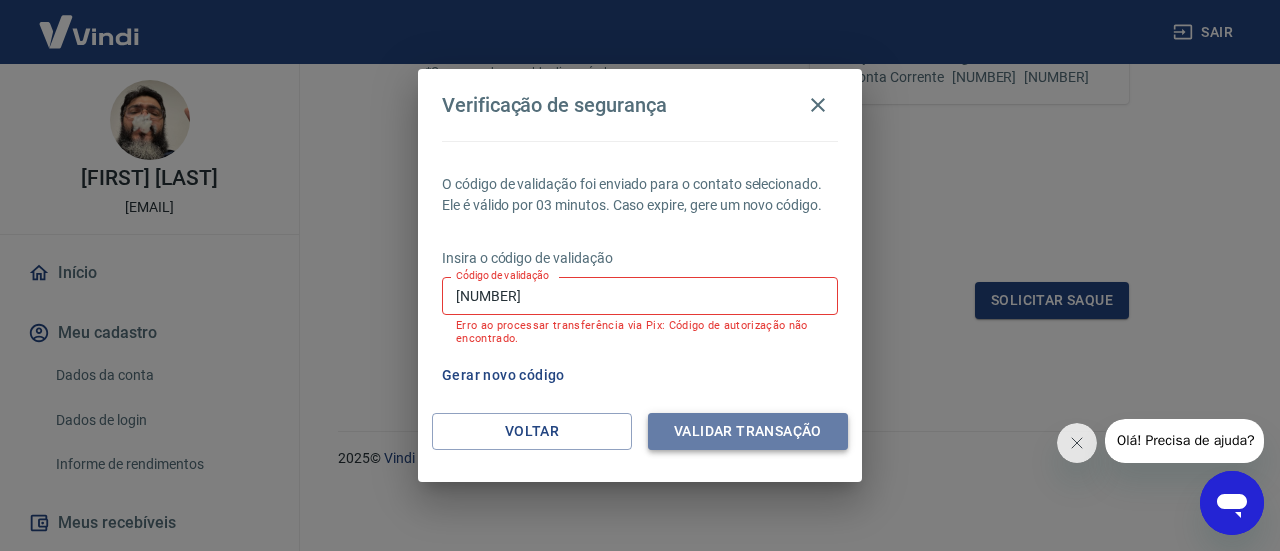 click on "Validar transação" at bounding box center (748, 431) 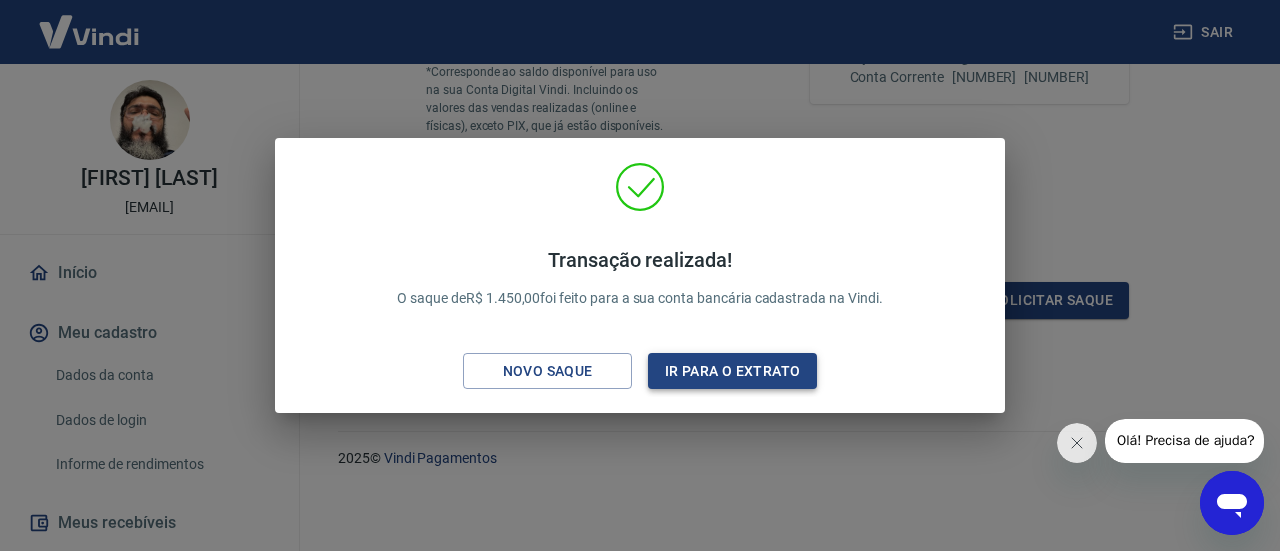 click on "Ir para o extrato" at bounding box center [732, 371] 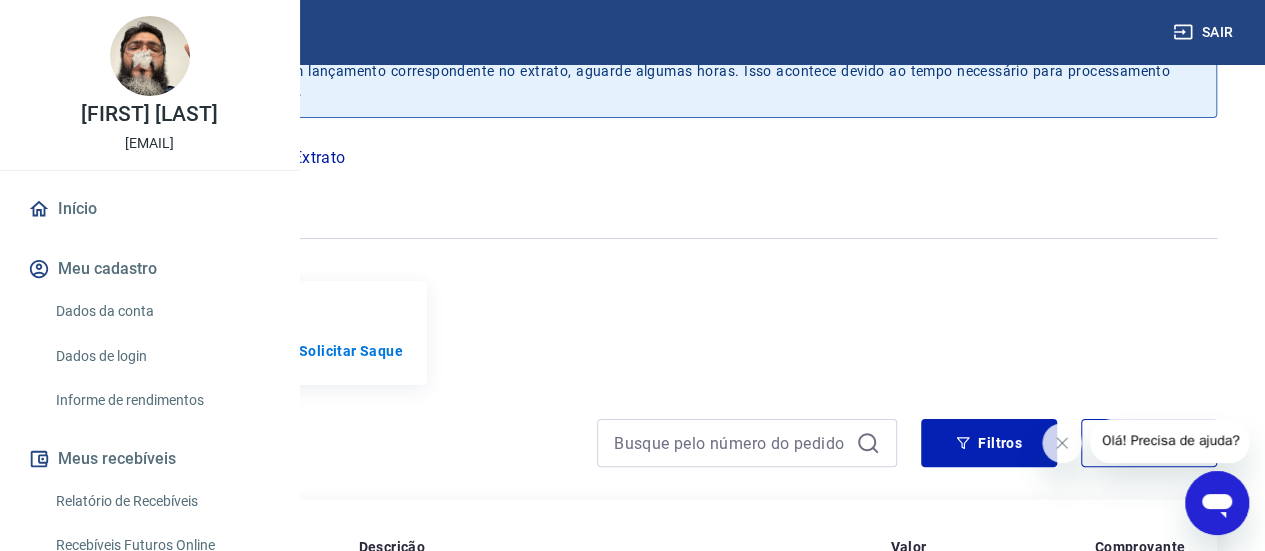 scroll, scrollTop: 536, scrollLeft: 0, axis: vertical 